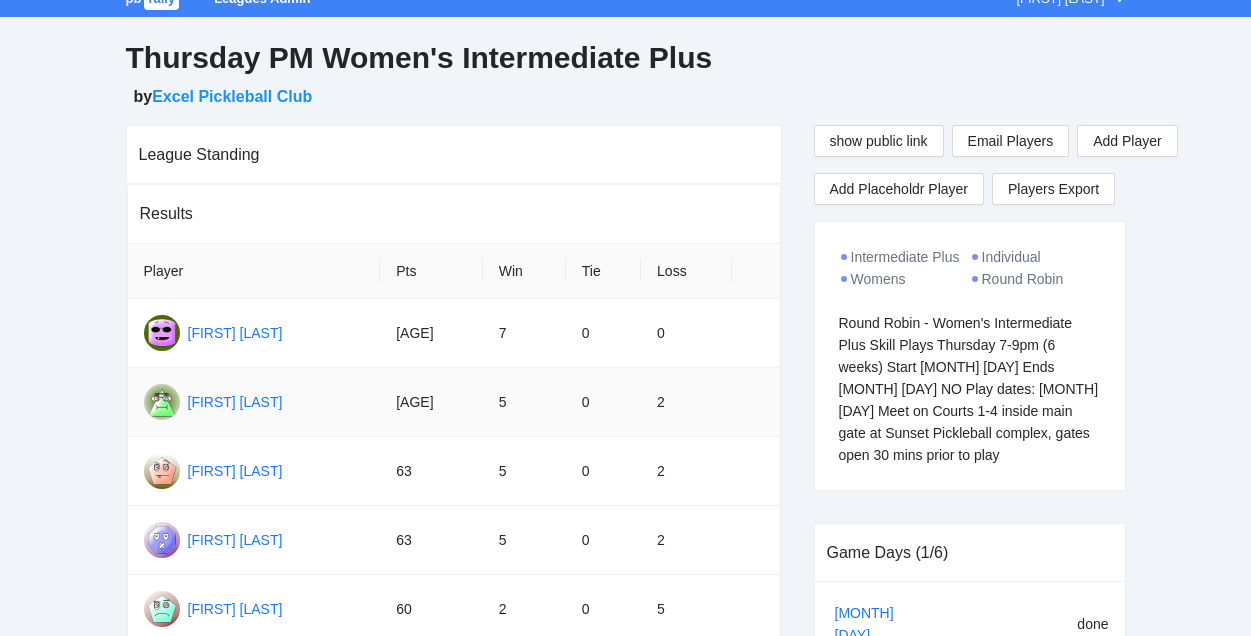scroll, scrollTop: 0, scrollLeft: 0, axis: both 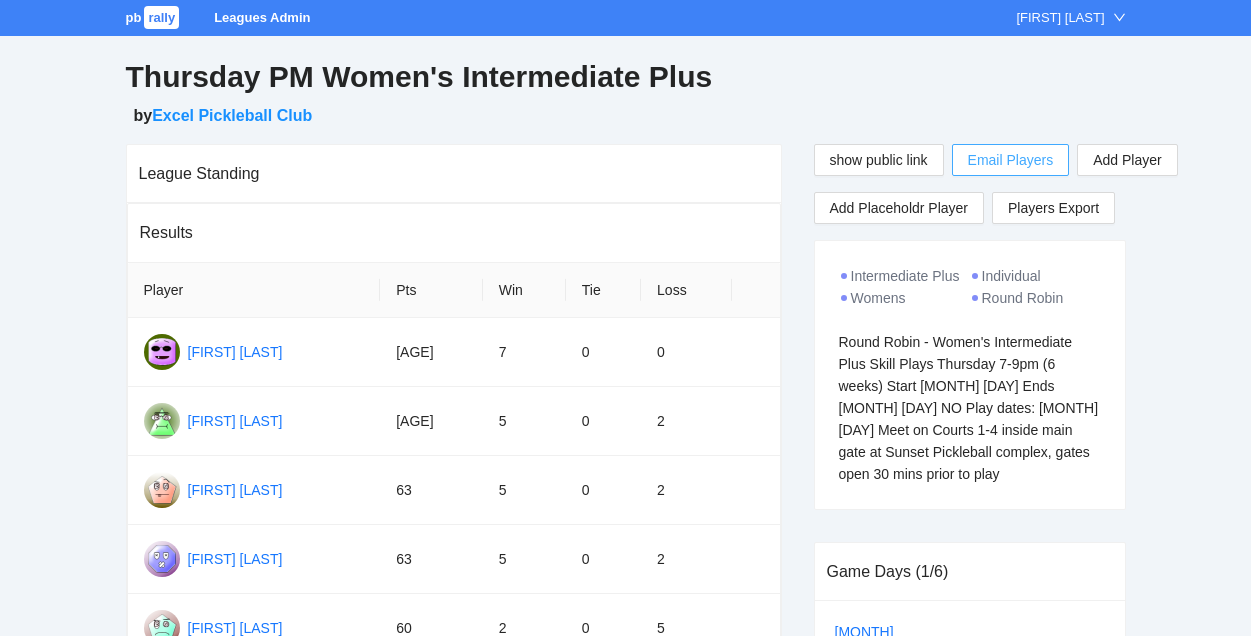 click on "Email Players" at bounding box center (1011, 160) 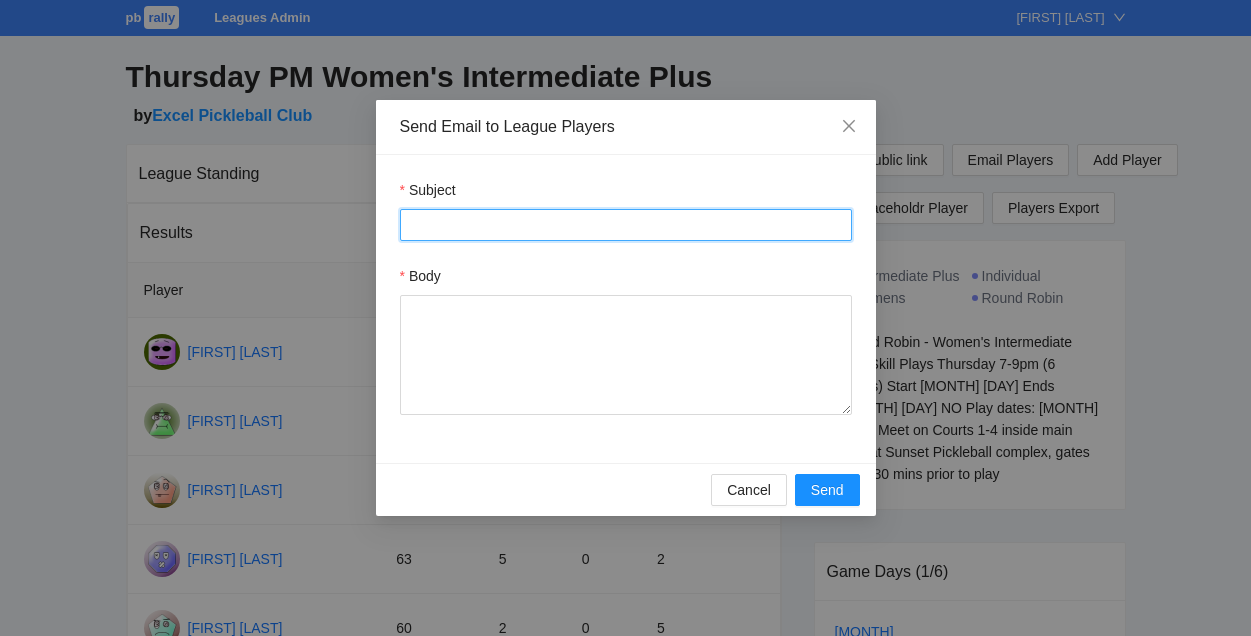 click on "Subject" at bounding box center (626, 225) 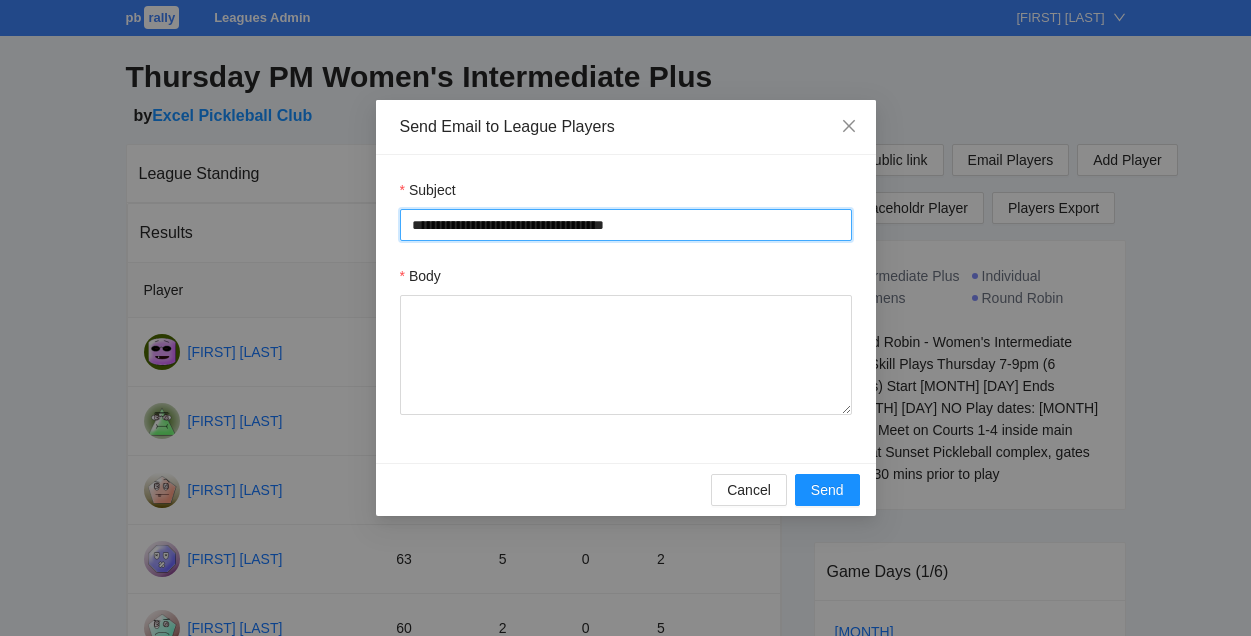 drag, startPoint x: 592, startPoint y: 224, endPoint x: 724, endPoint y: 224, distance: 132 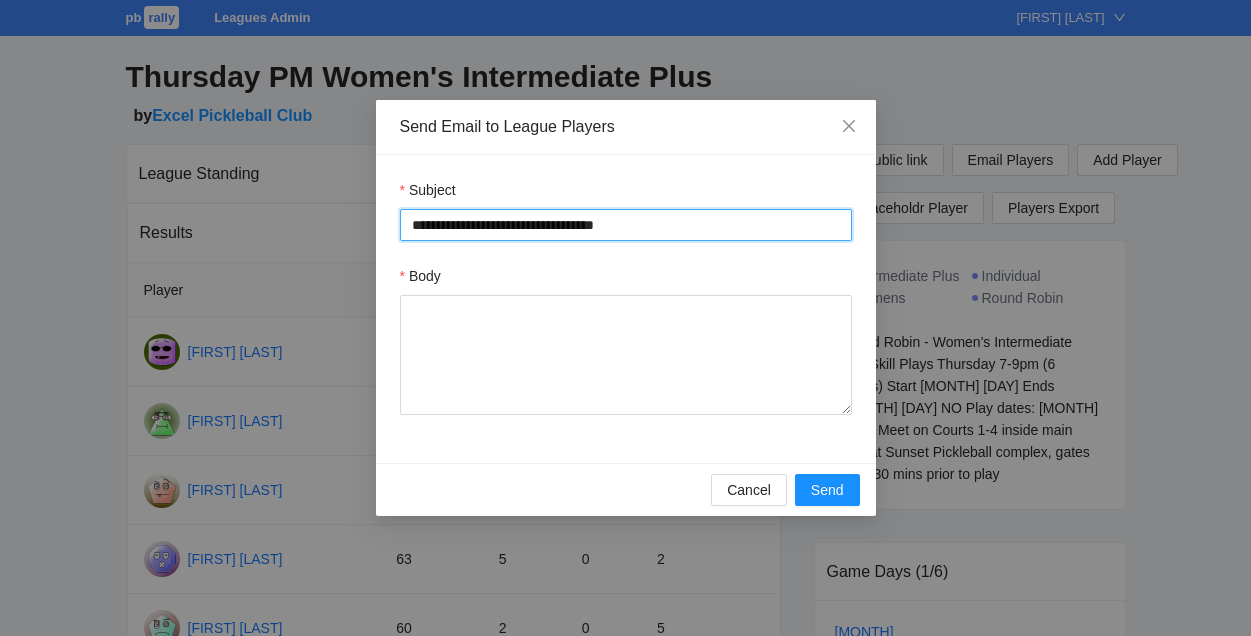 click on "**********" at bounding box center [626, 225] 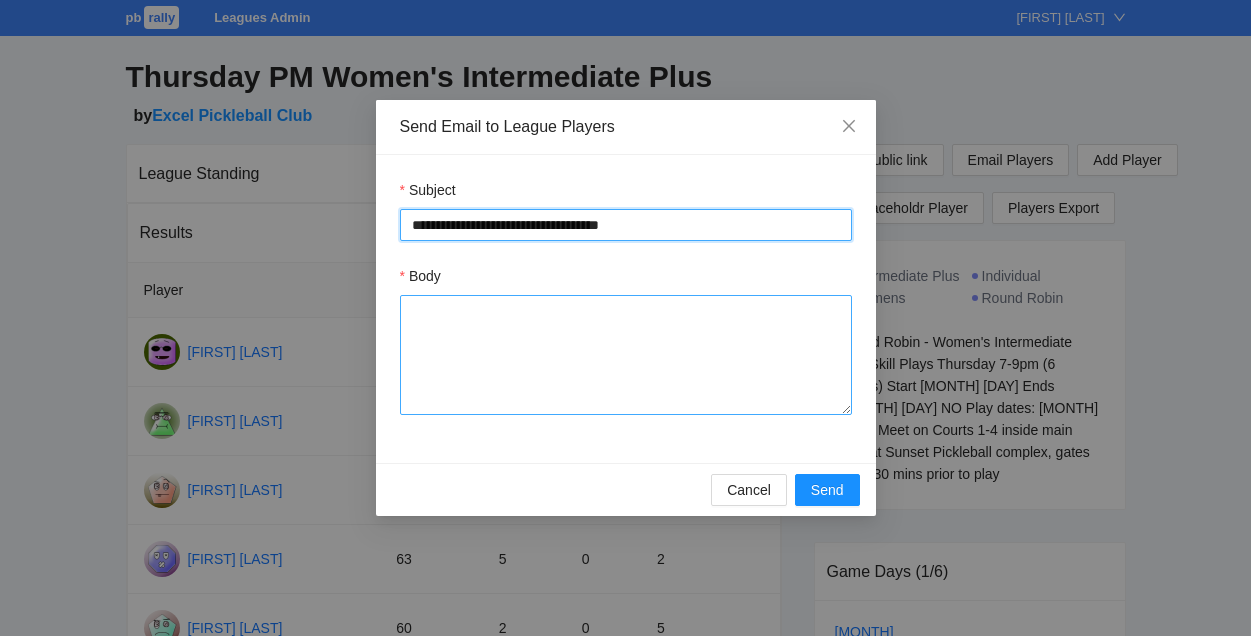 type on "**********" 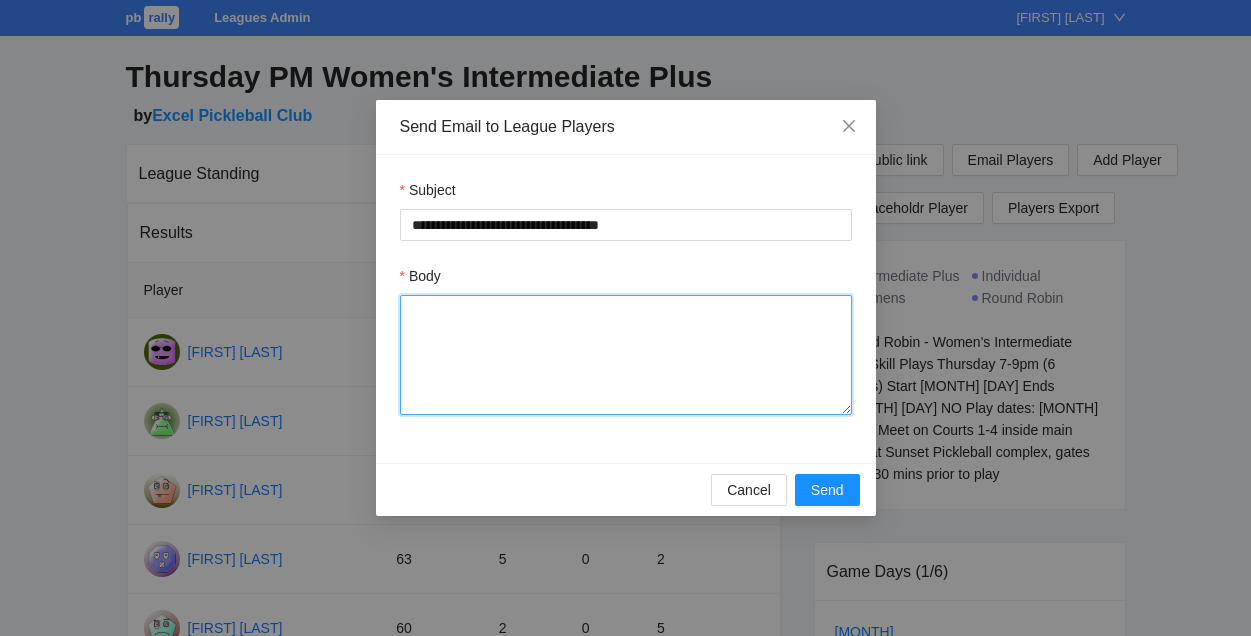 click on "Body" at bounding box center [626, 355] 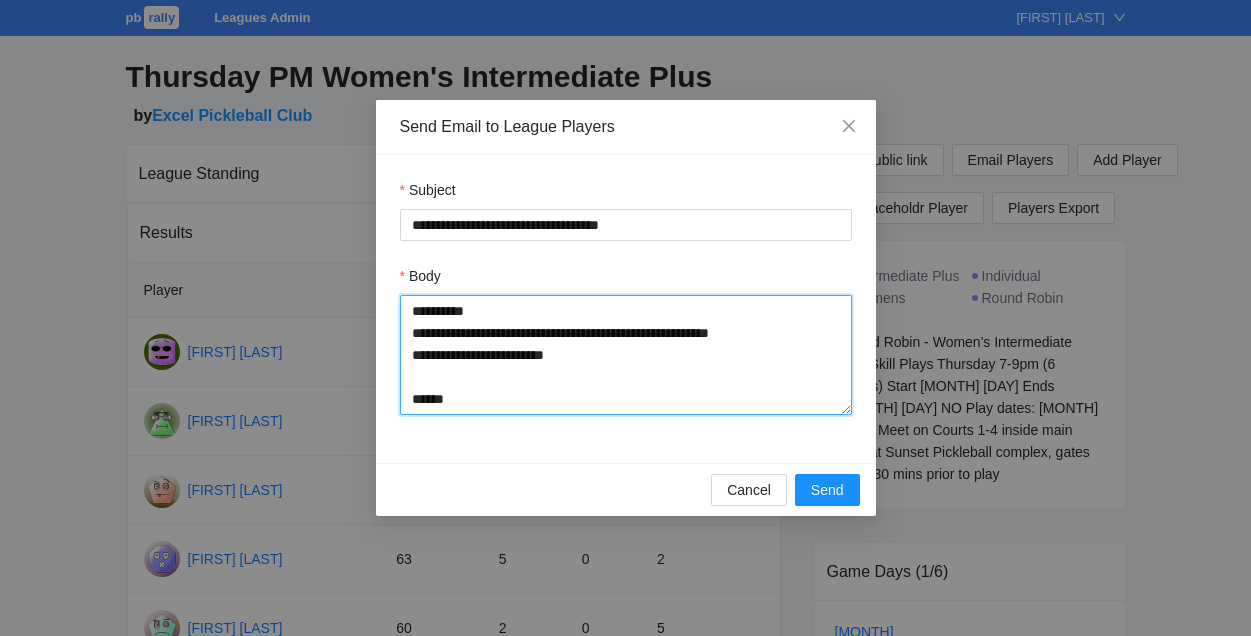 click on "**********" at bounding box center [626, 355] 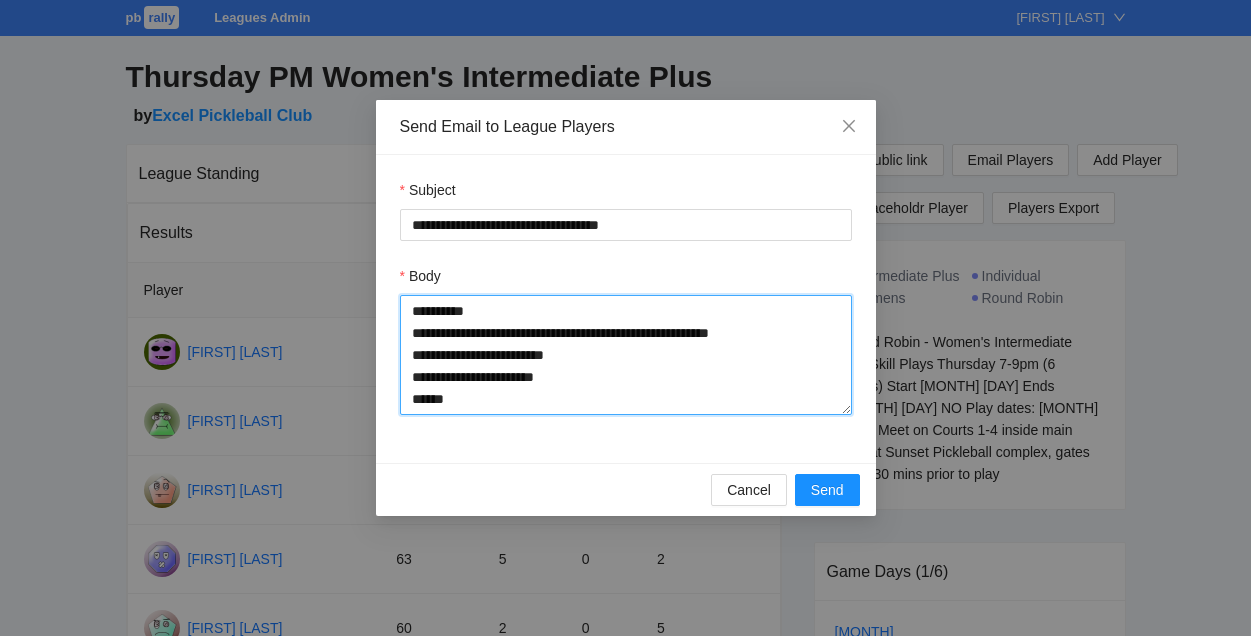 click on "**********" at bounding box center [626, 355] 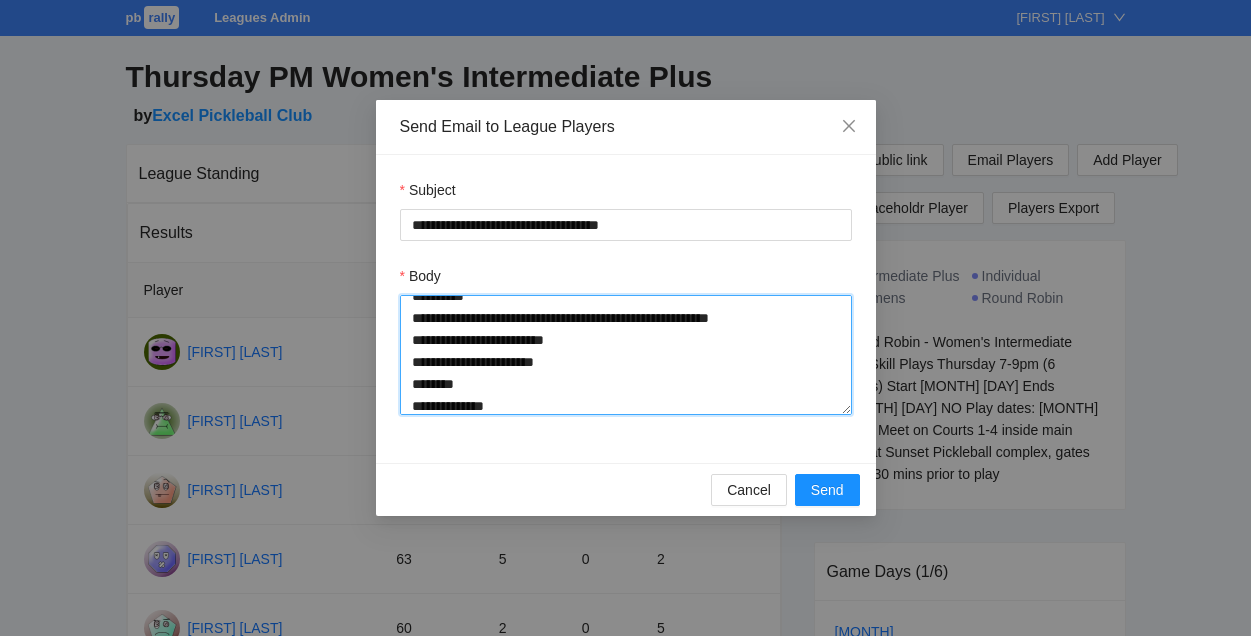 scroll, scrollTop: 0, scrollLeft: 0, axis: both 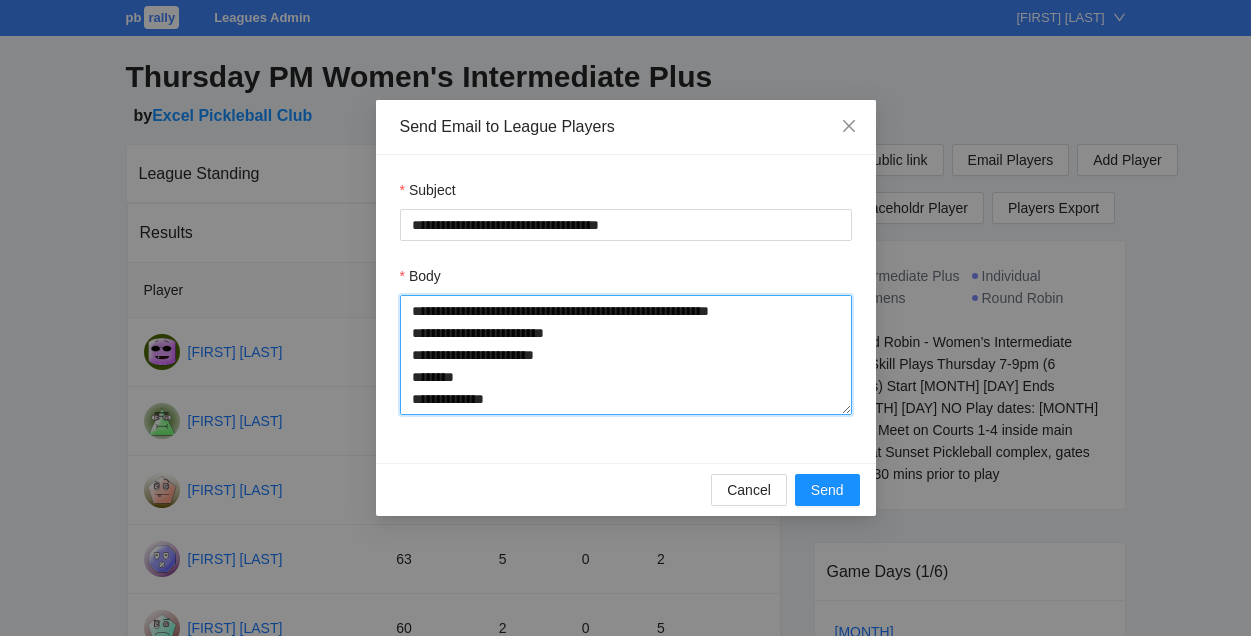 drag, startPoint x: 408, startPoint y: 305, endPoint x: 580, endPoint y: 444, distance: 221.14474 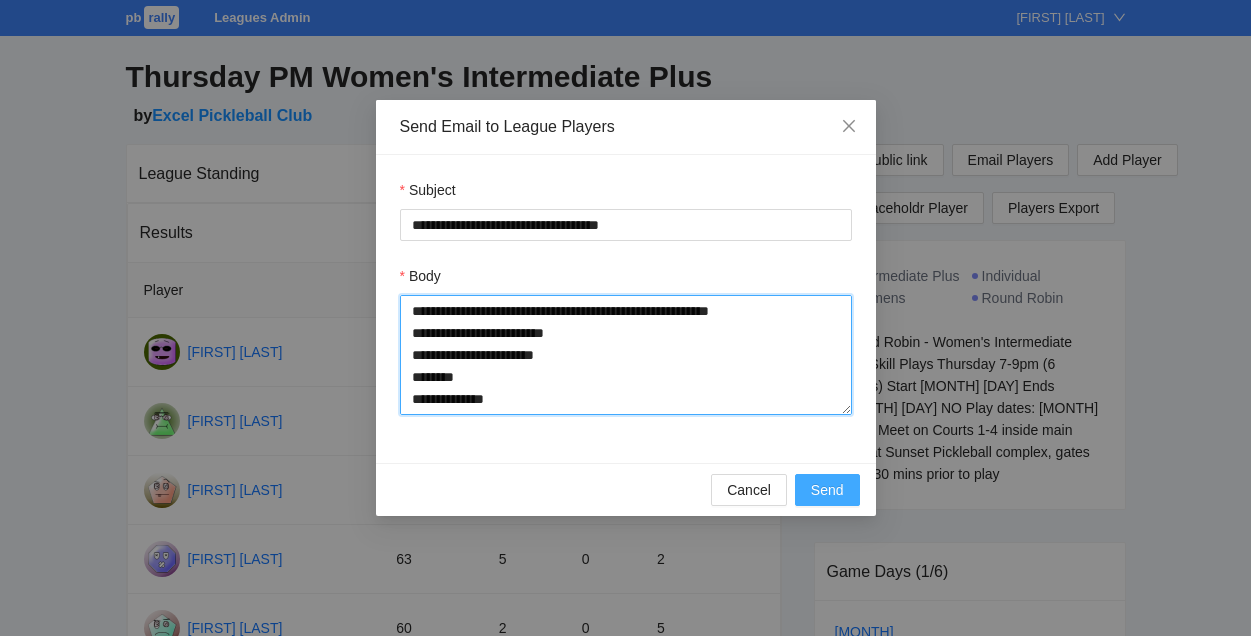 type on "**********" 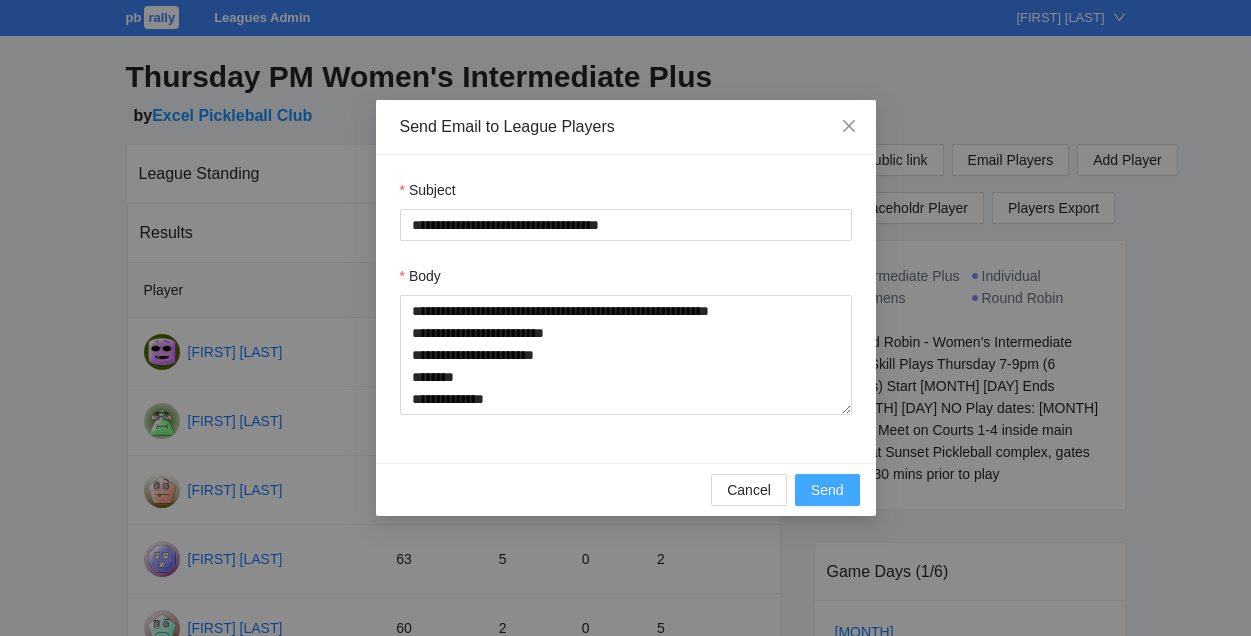 click on "Send" at bounding box center (827, 490) 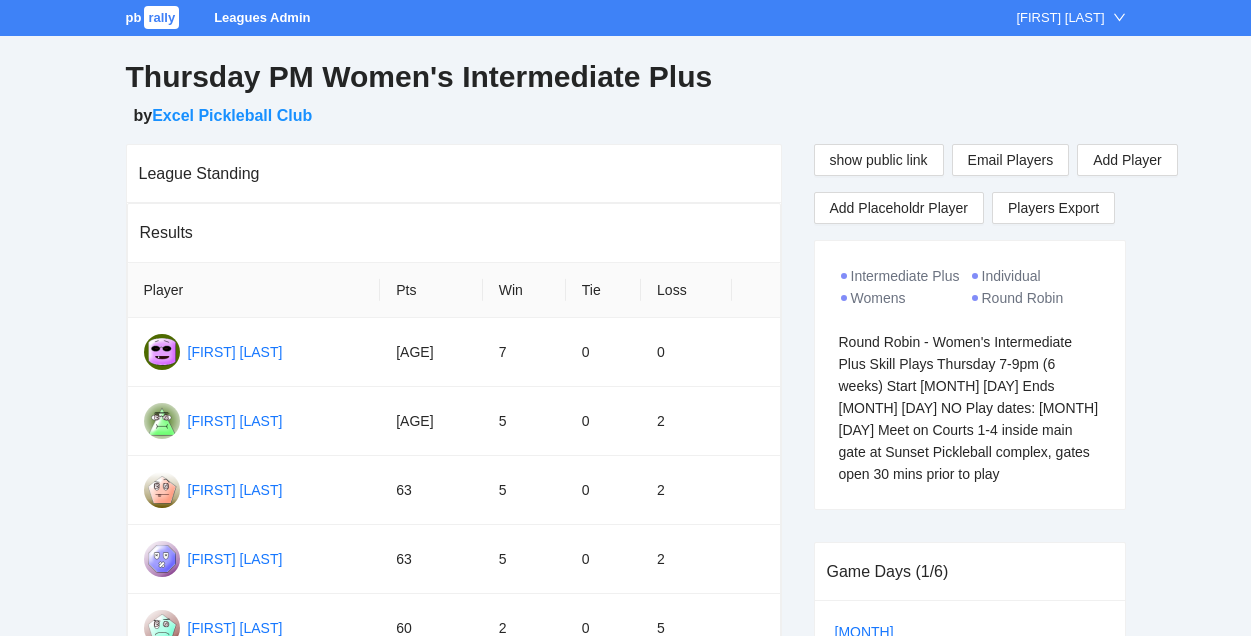 click on "rally" at bounding box center (161, 17) 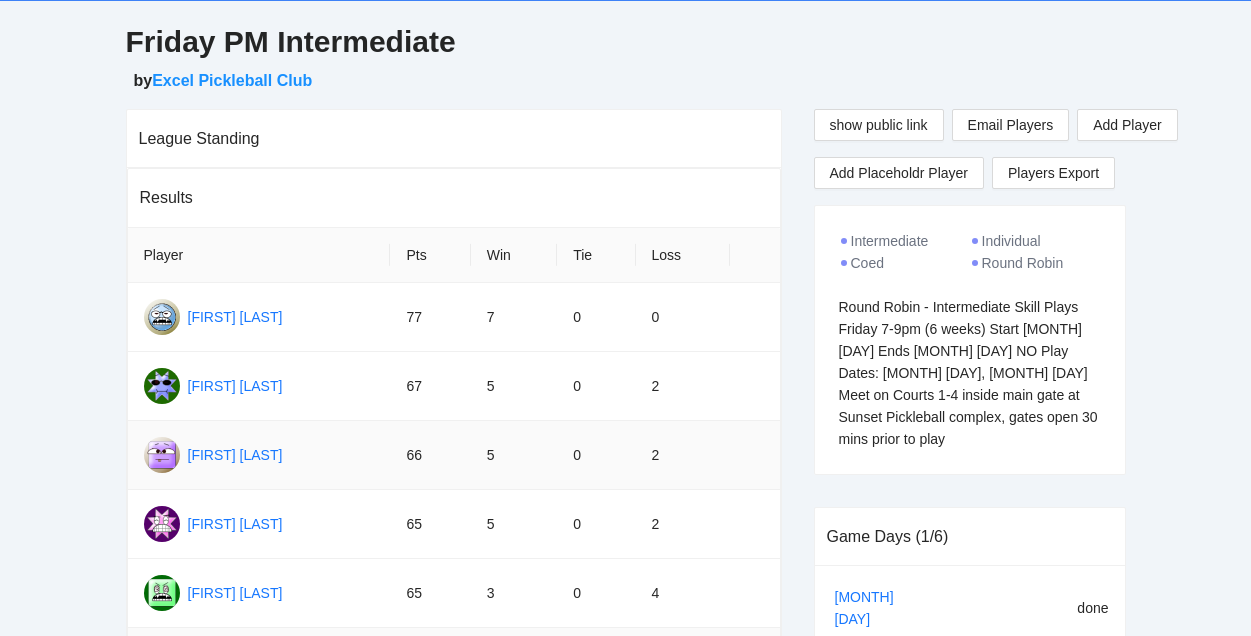 scroll, scrollTop: 0, scrollLeft: 0, axis: both 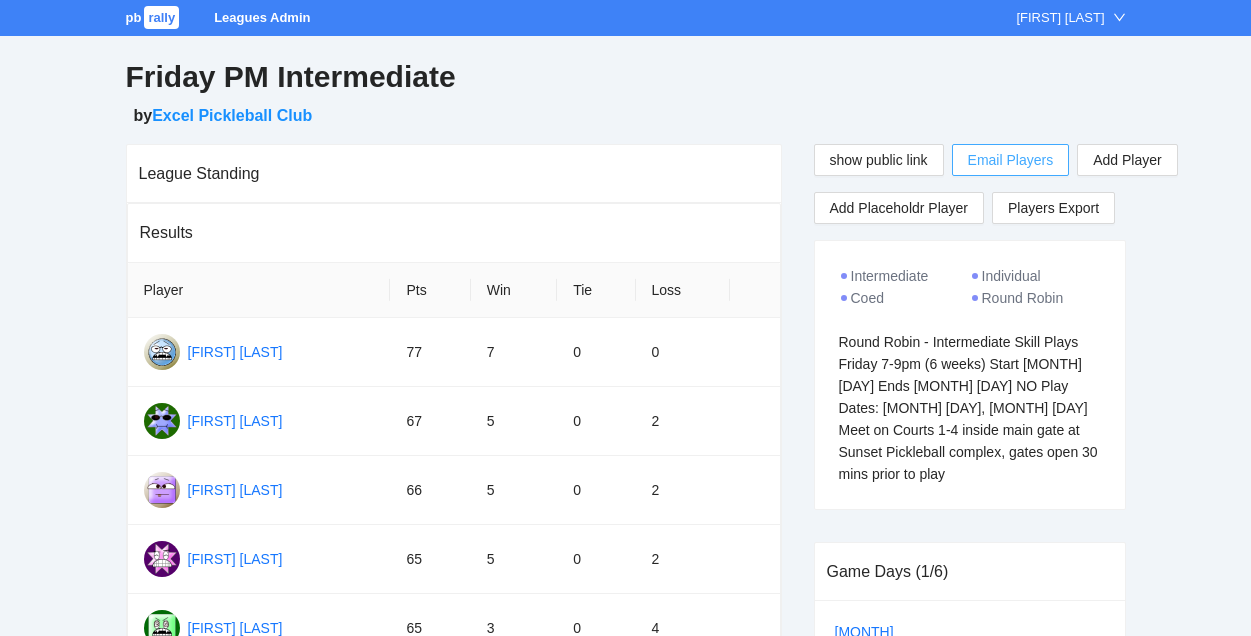click on "Email Players" at bounding box center (1011, 160) 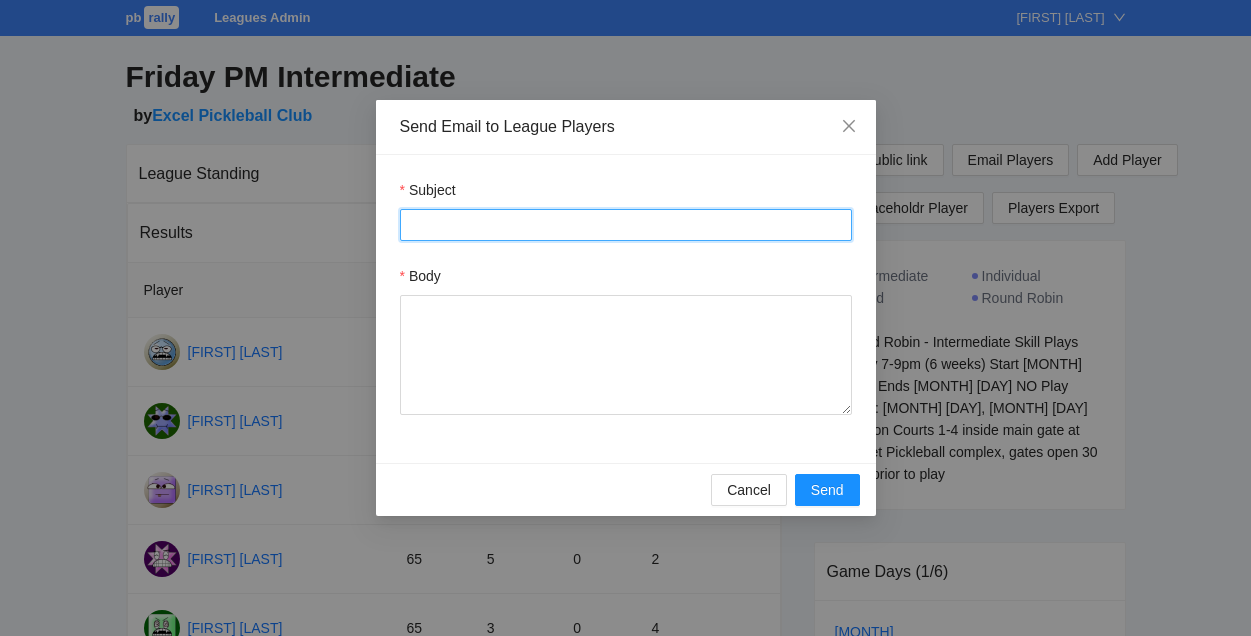 click on "Subject" at bounding box center [626, 225] 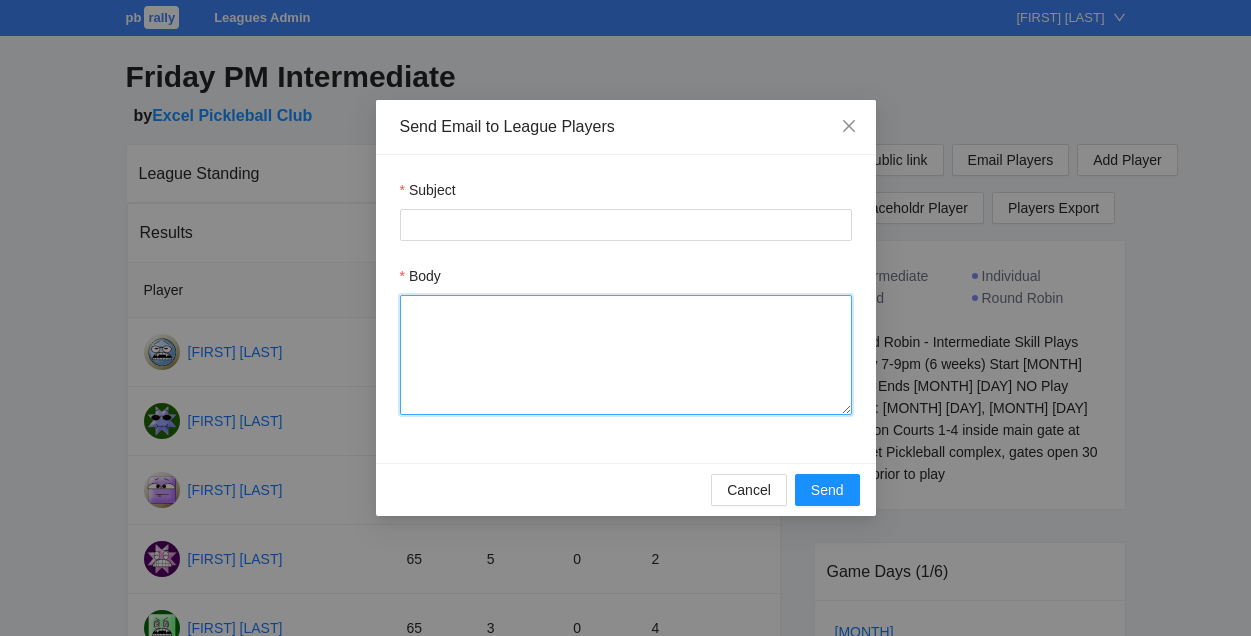click on "Body" at bounding box center [626, 355] 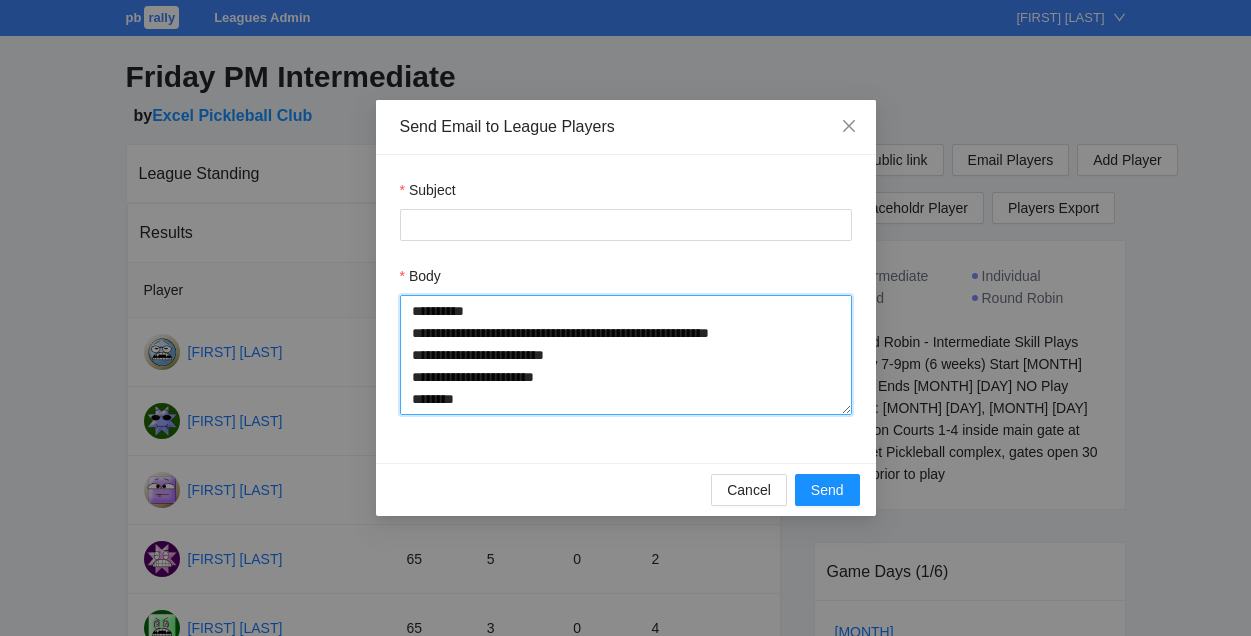 scroll, scrollTop: 15, scrollLeft: 0, axis: vertical 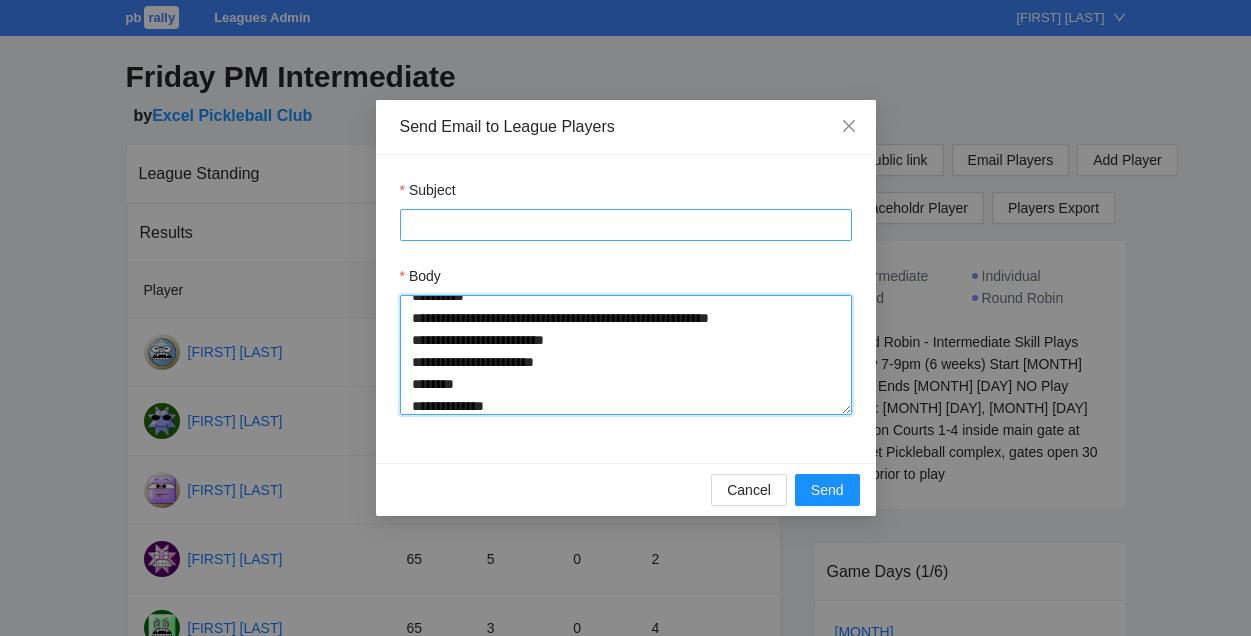 type on "**********" 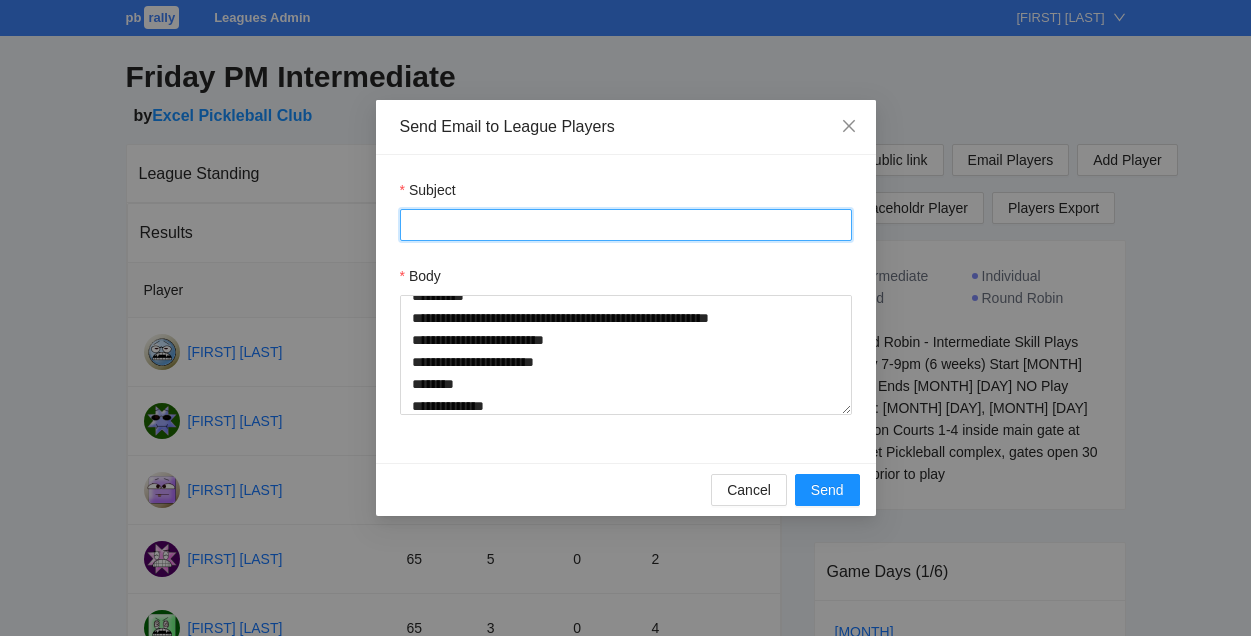 click on "Subject" at bounding box center [626, 225] 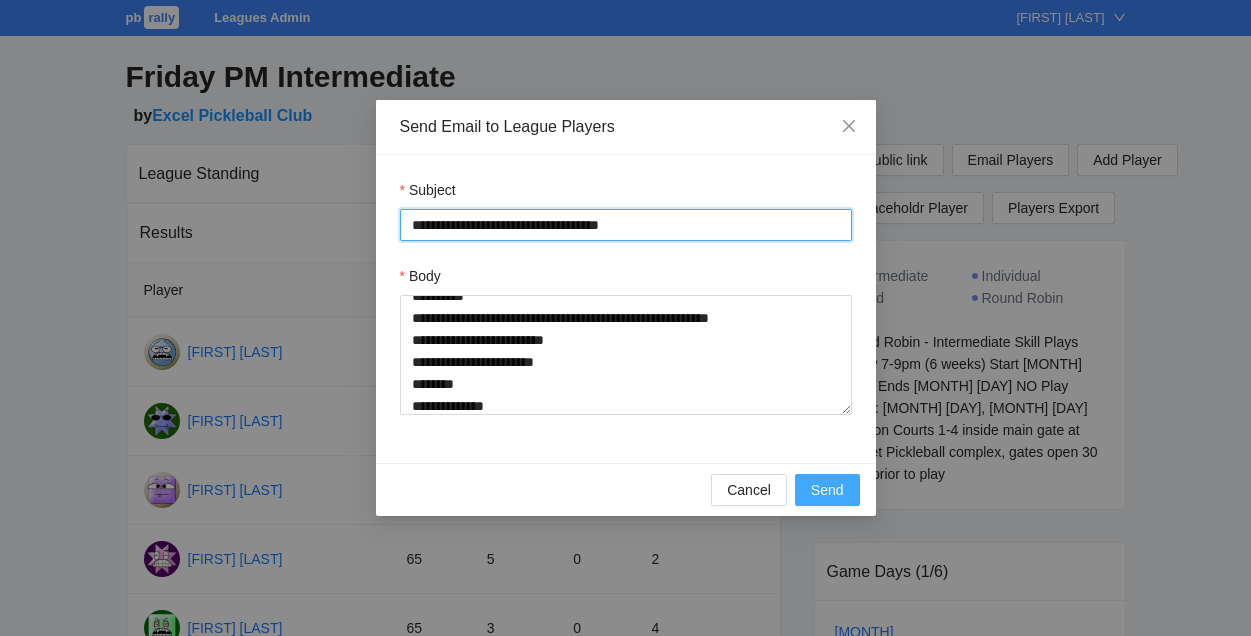 type on "**********" 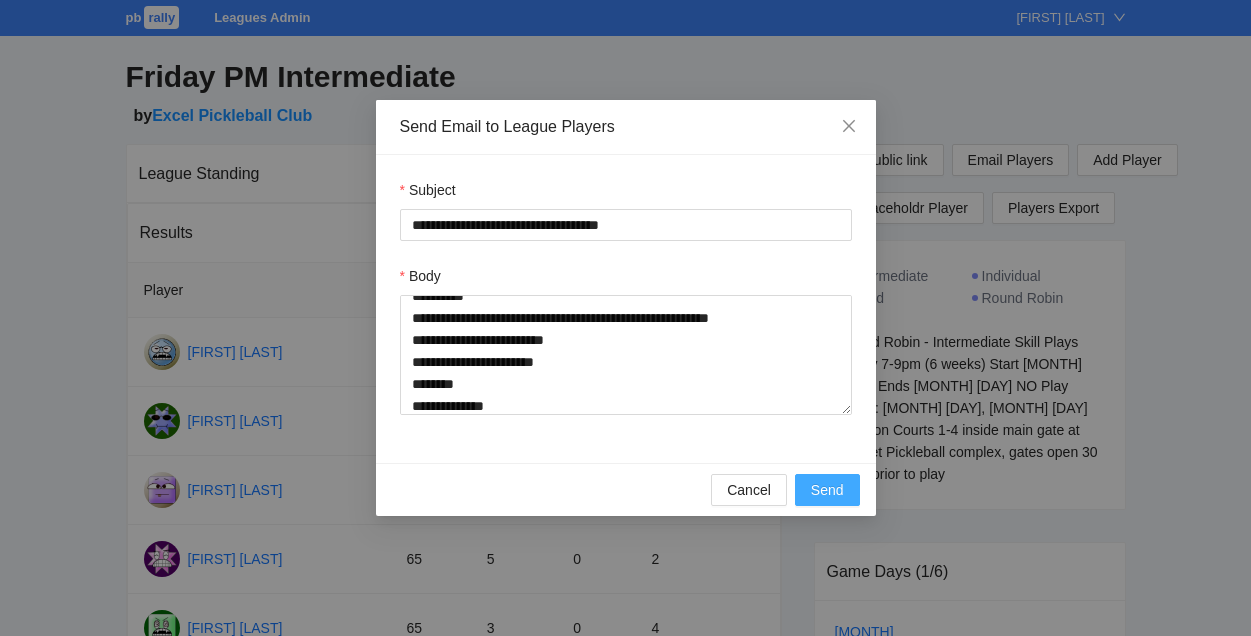 click on "Send" at bounding box center (827, 490) 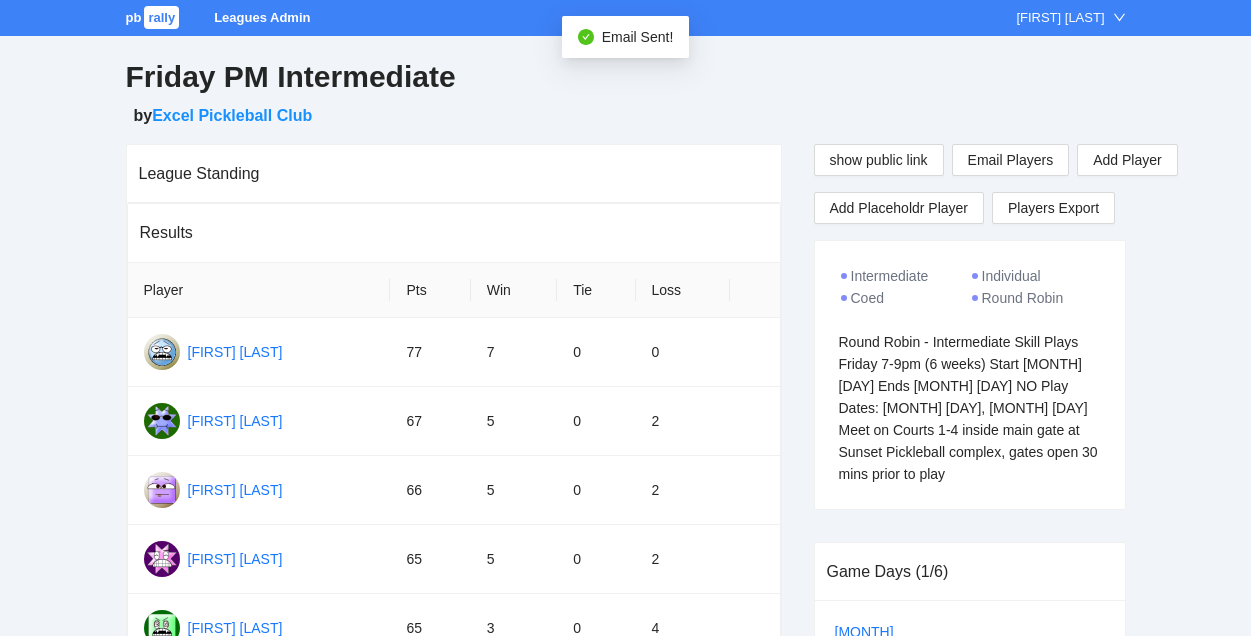 click on "rally" at bounding box center (161, 17) 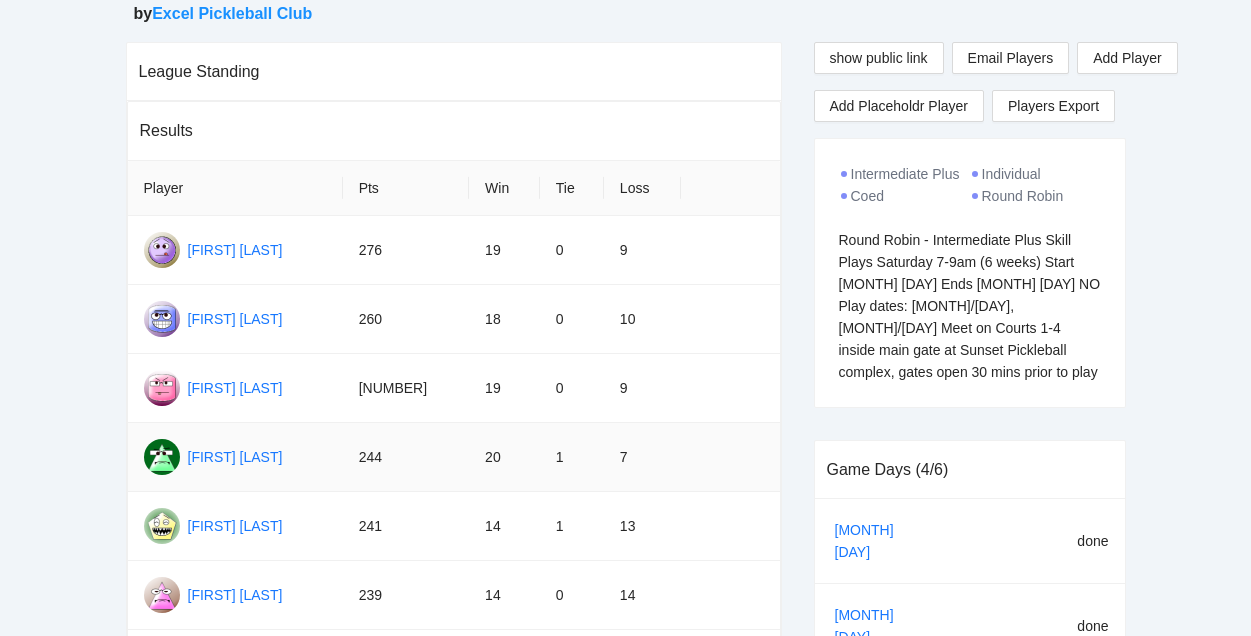 scroll, scrollTop: 0, scrollLeft: 0, axis: both 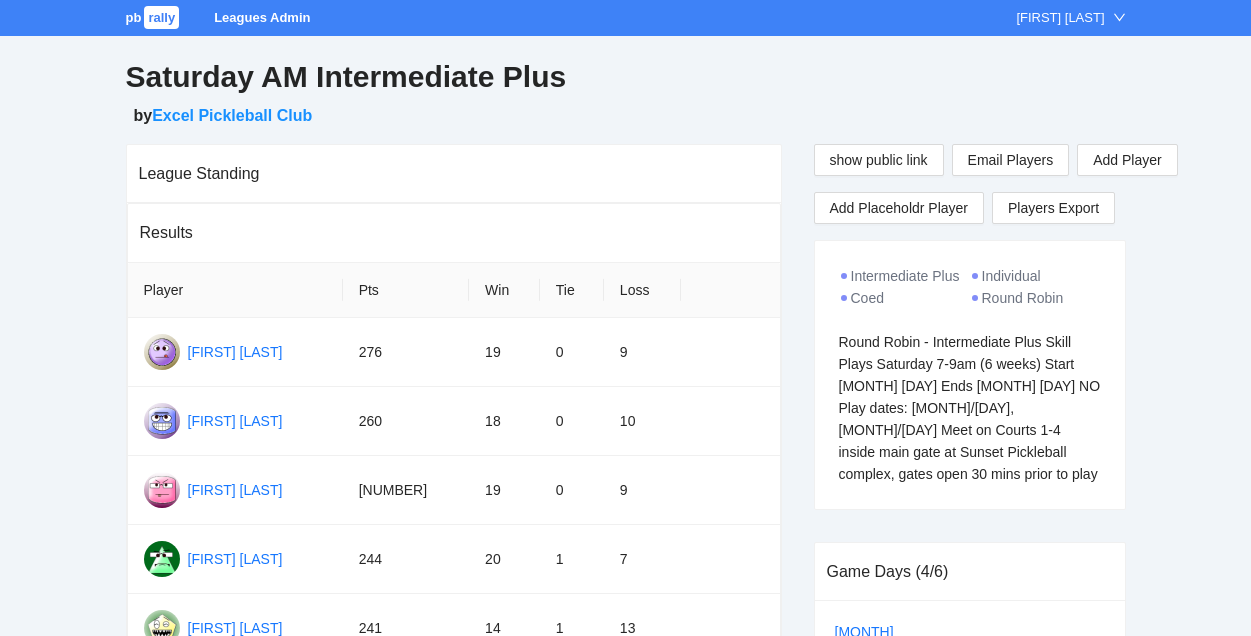 click on "rally" at bounding box center [161, 17] 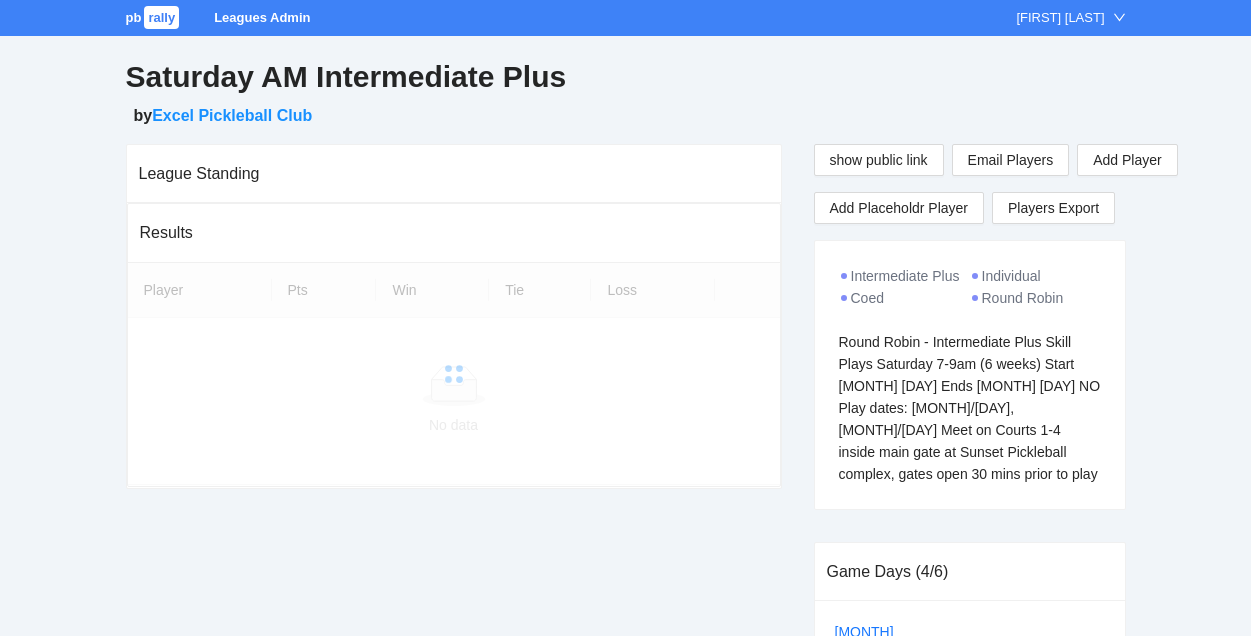 scroll, scrollTop: 0, scrollLeft: 0, axis: both 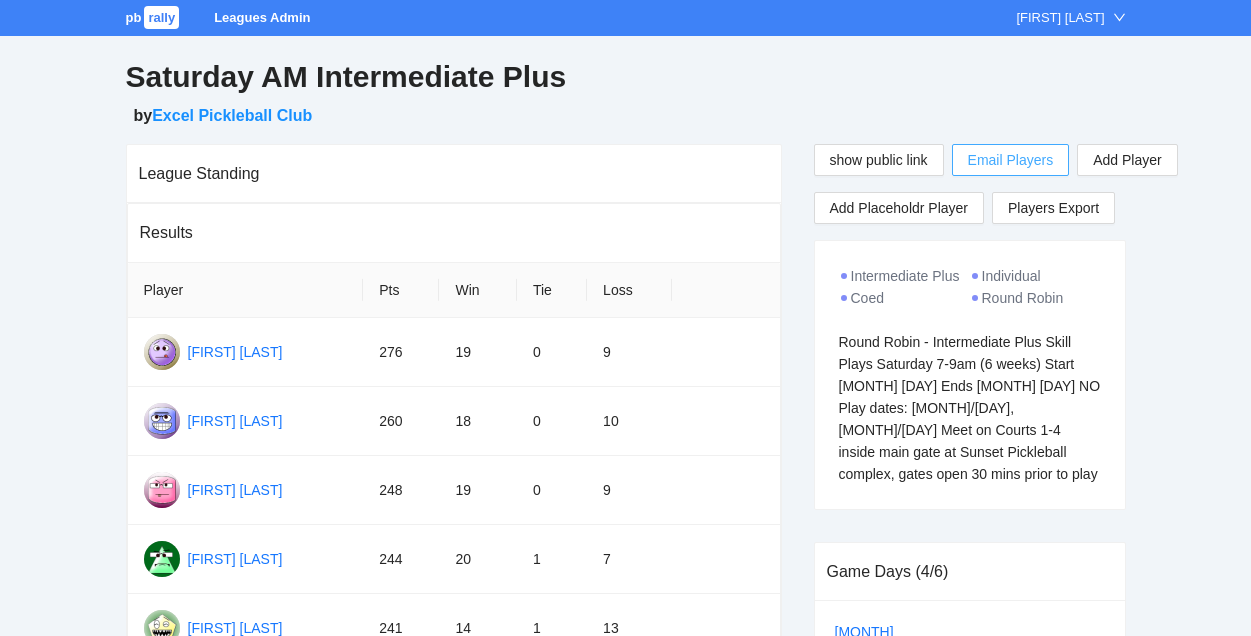 click on "Email Players" at bounding box center (1011, 160) 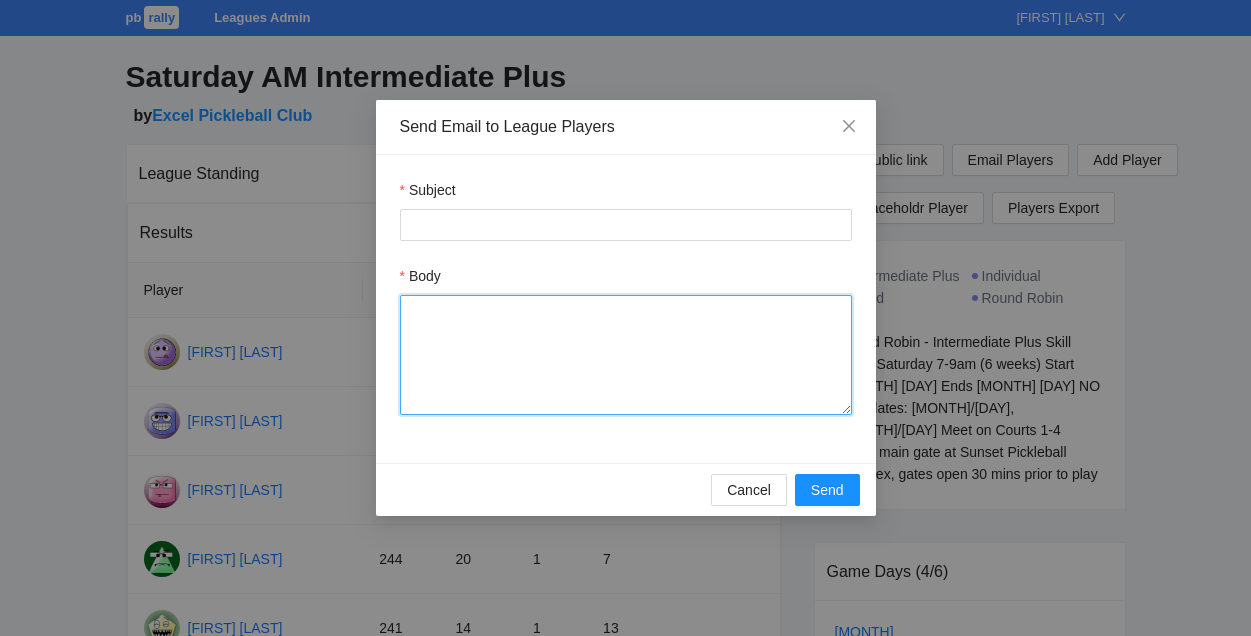 click on "Body" at bounding box center [626, 355] 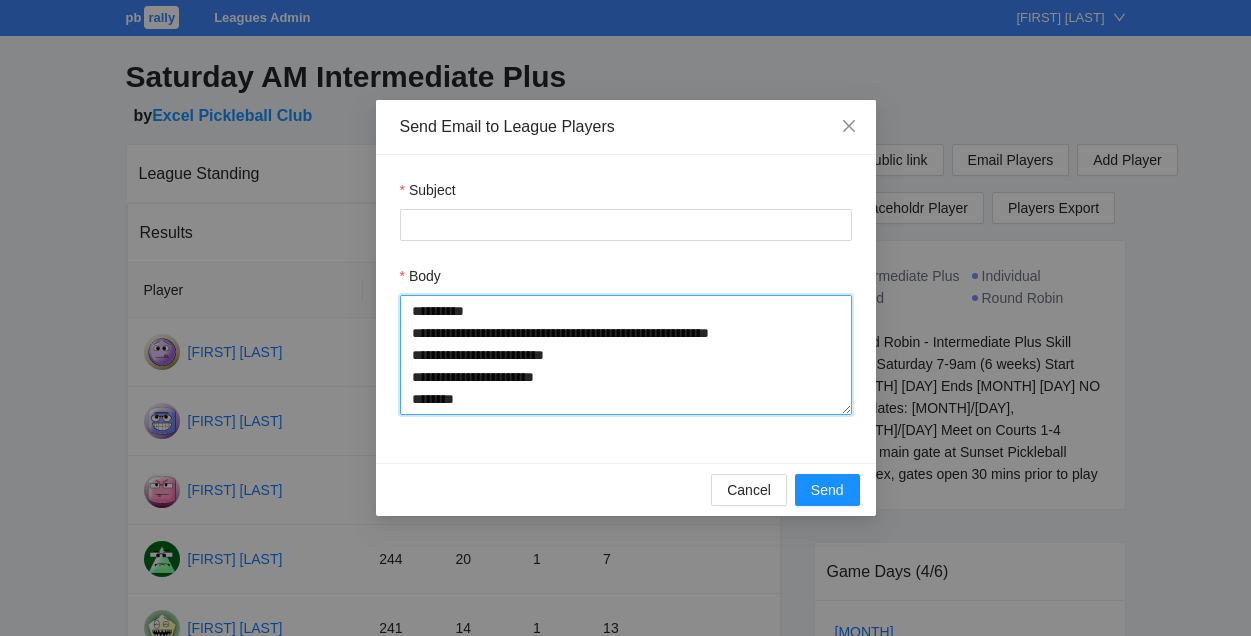 scroll, scrollTop: 15, scrollLeft: 0, axis: vertical 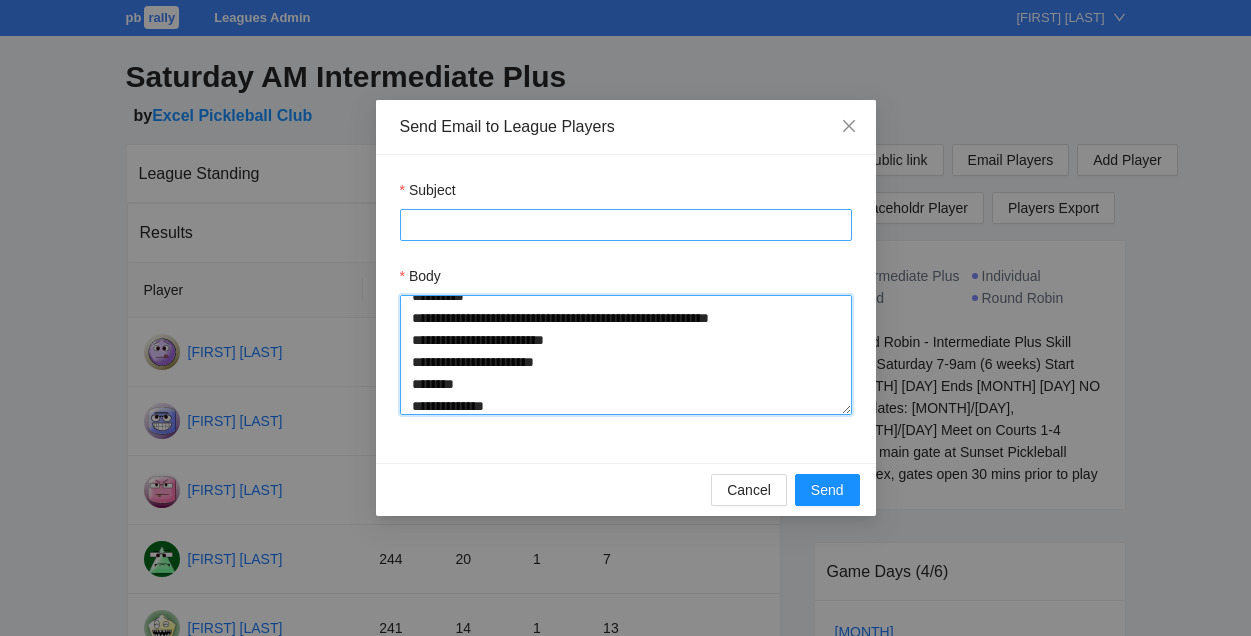 type on "**********" 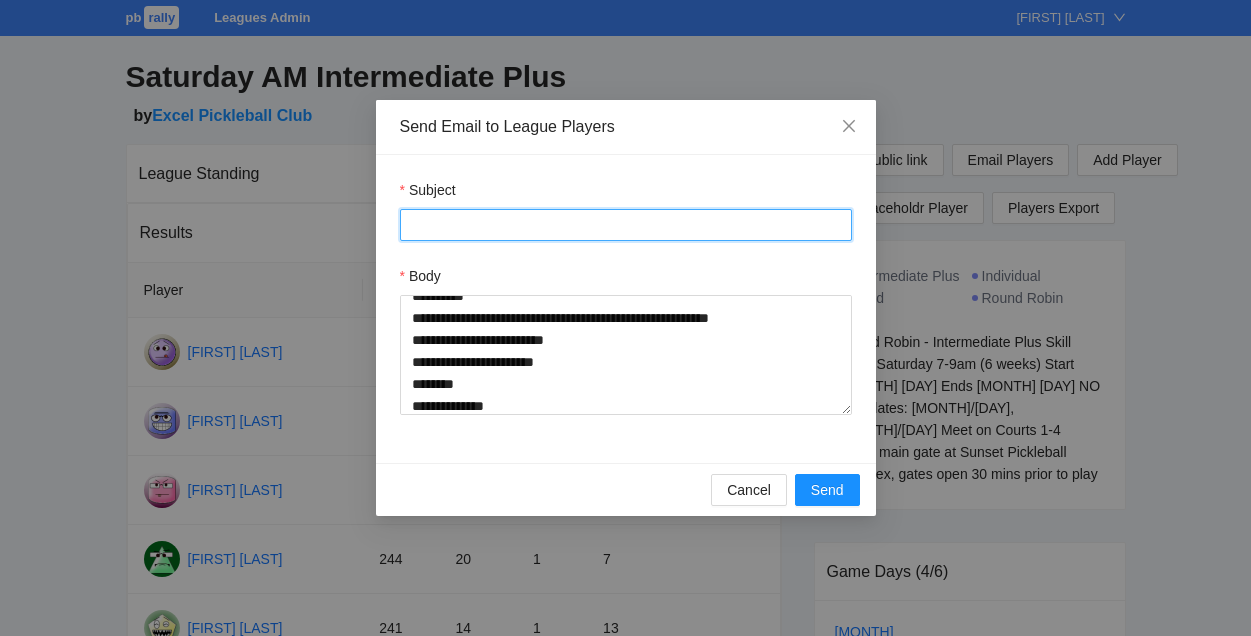 click on "Subject" at bounding box center [626, 225] 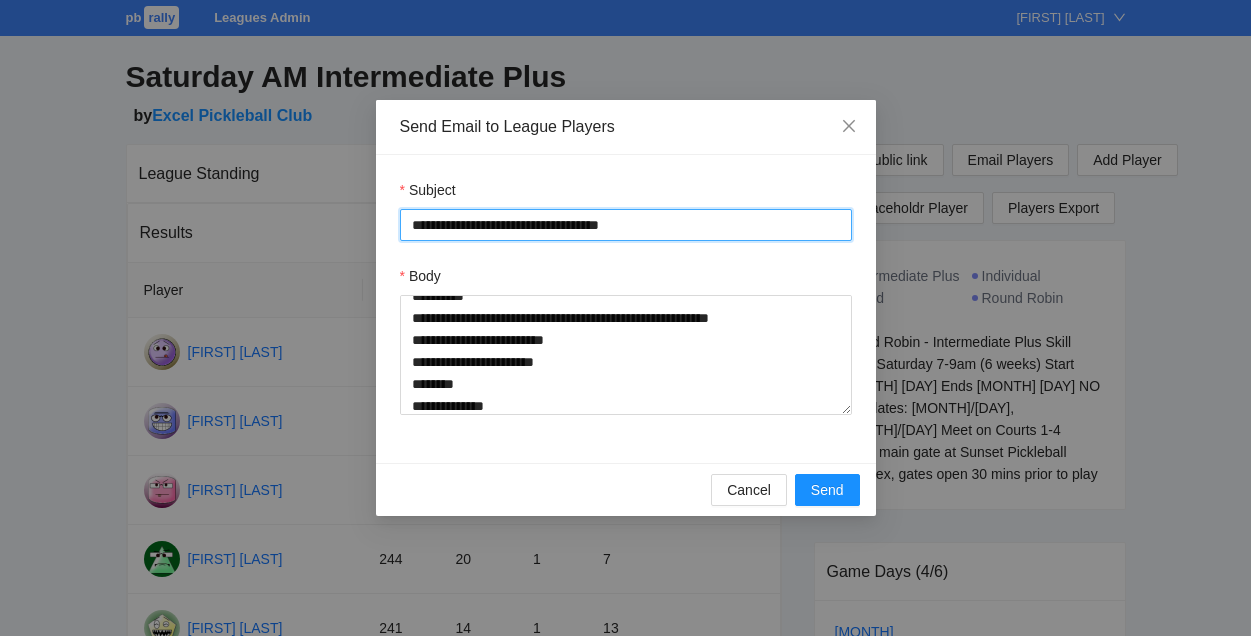 type on "**********" 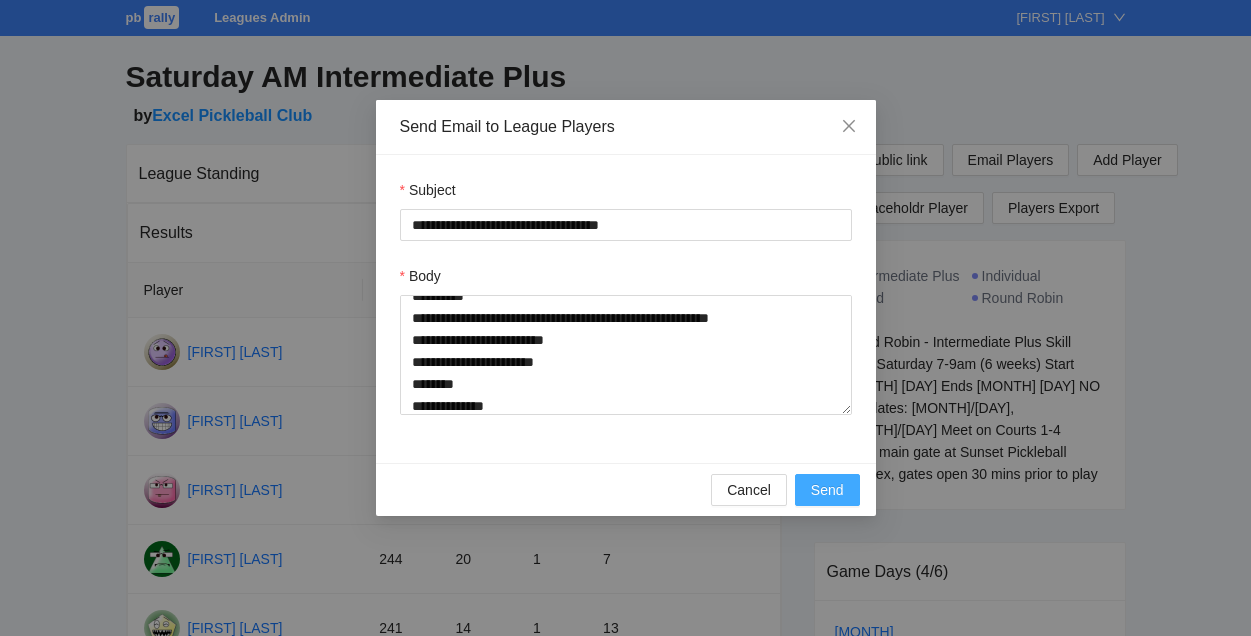 click on "Send" at bounding box center [827, 490] 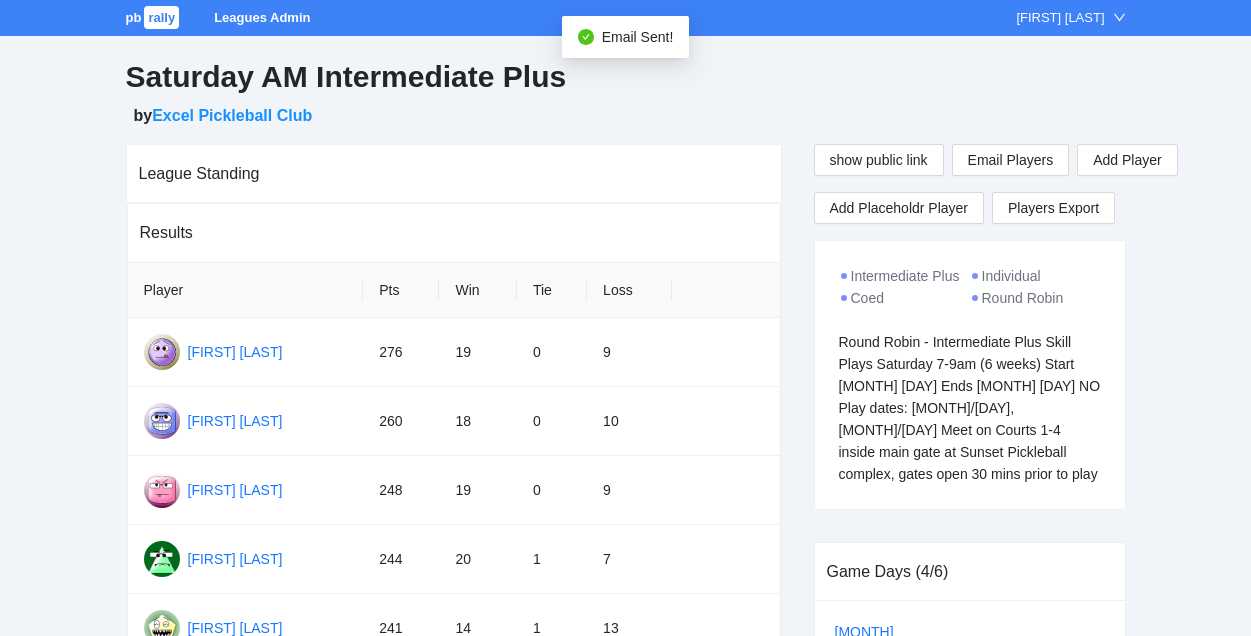 click on "rally" at bounding box center [161, 17] 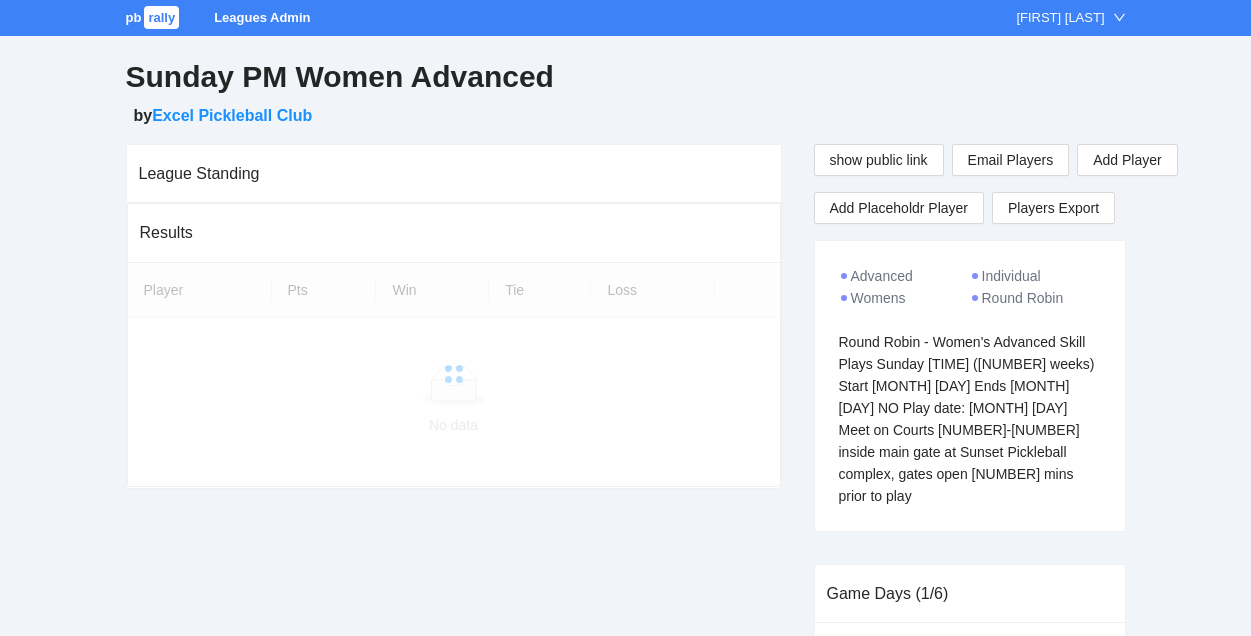 scroll, scrollTop: 0, scrollLeft: 0, axis: both 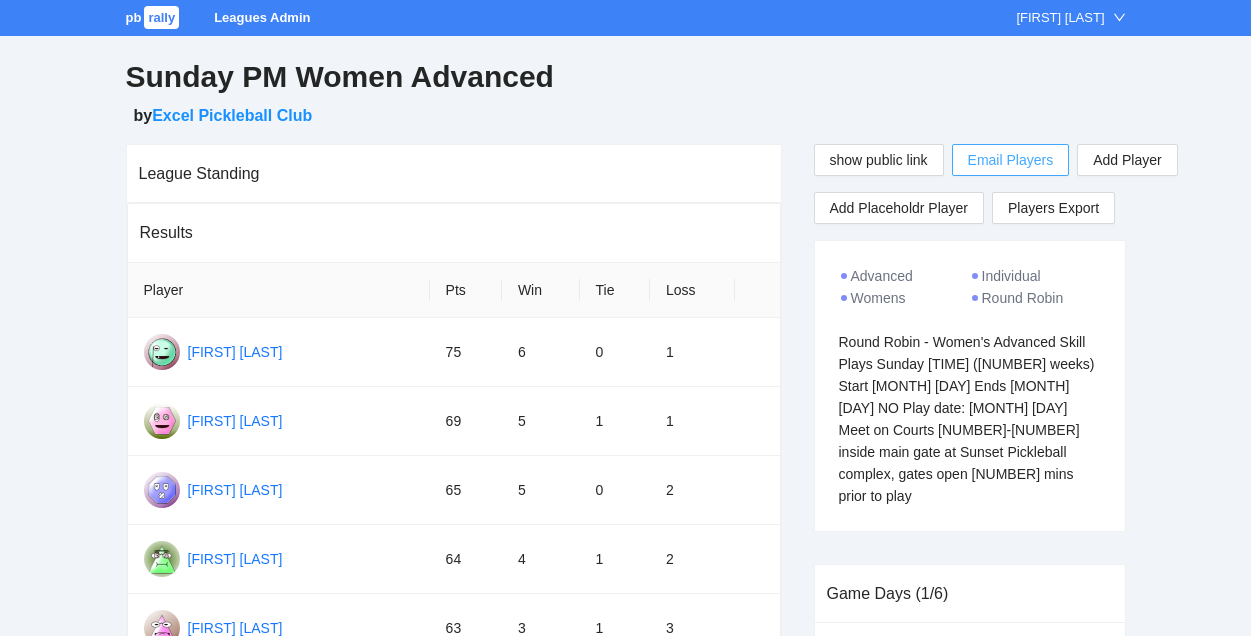 click on "Email Players" at bounding box center (1011, 160) 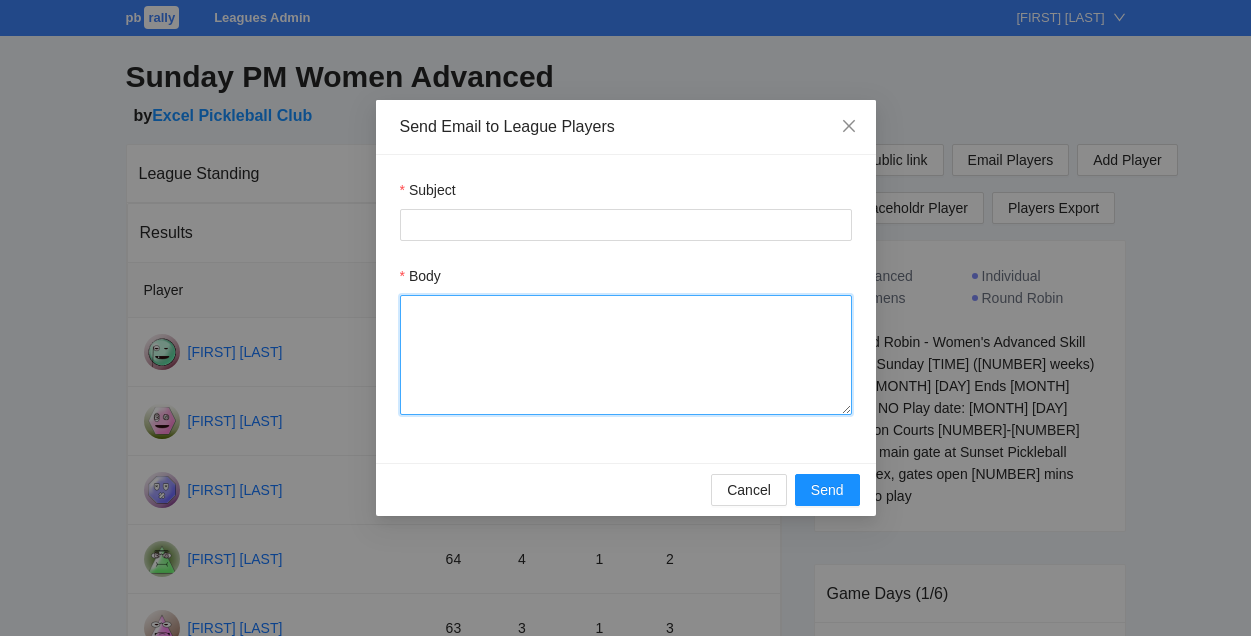 click on "Body" at bounding box center (626, 355) 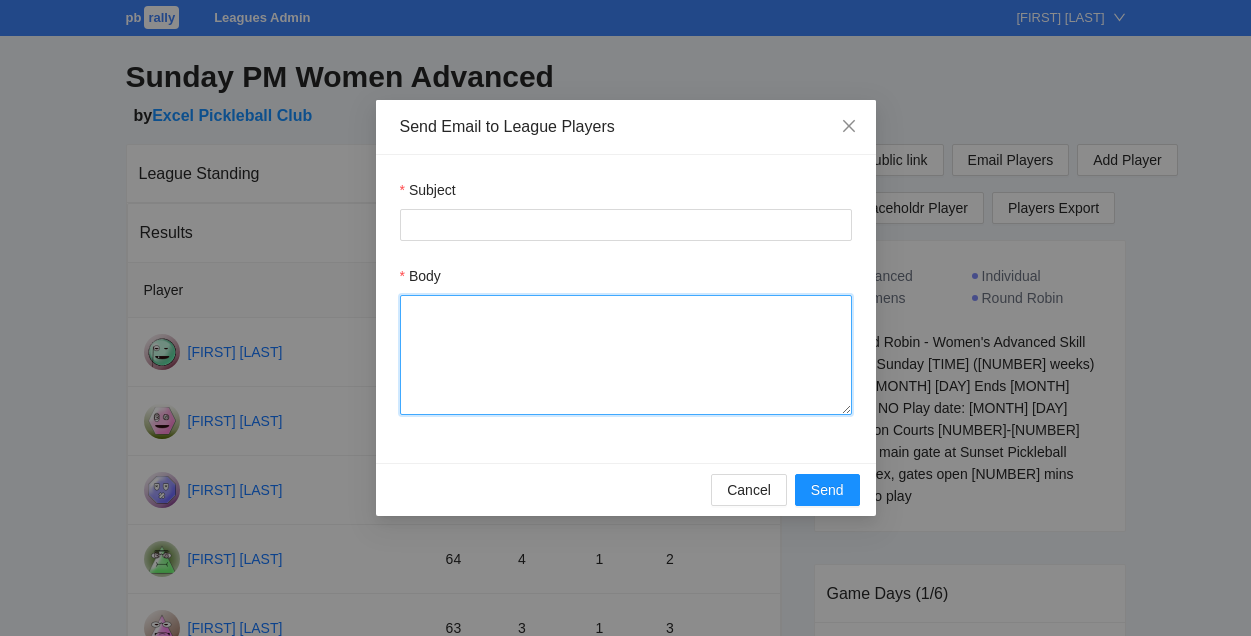 paste on "**********" 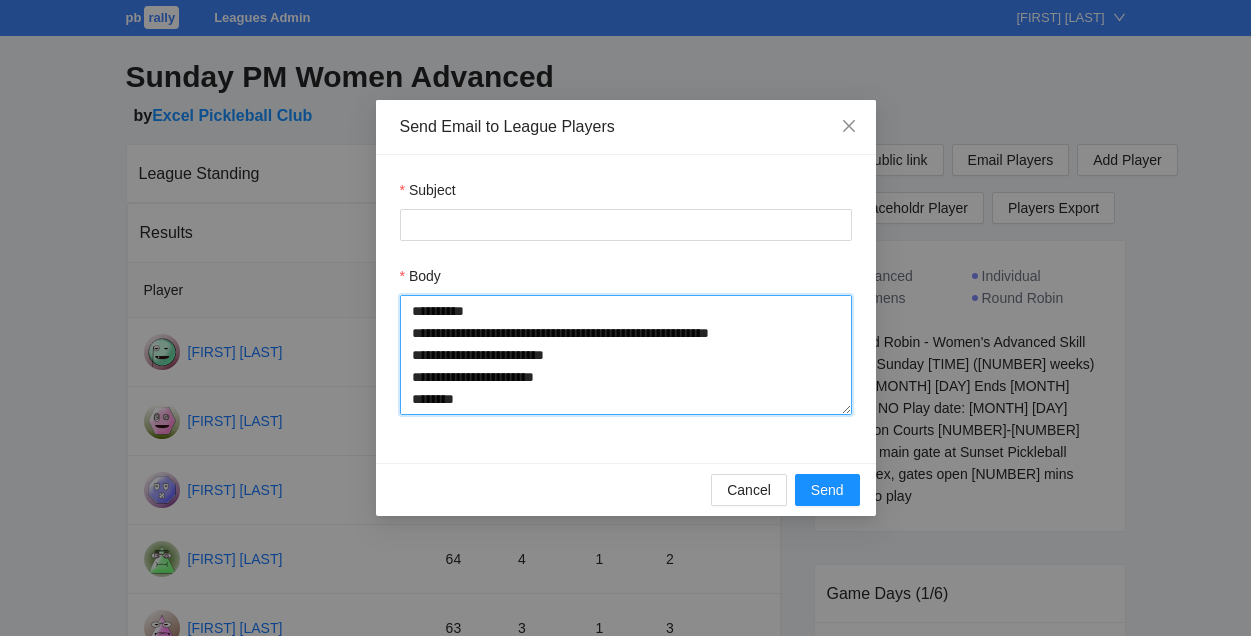 scroll, scrollTop: 15, scrollLeft: 0, axis: vertical 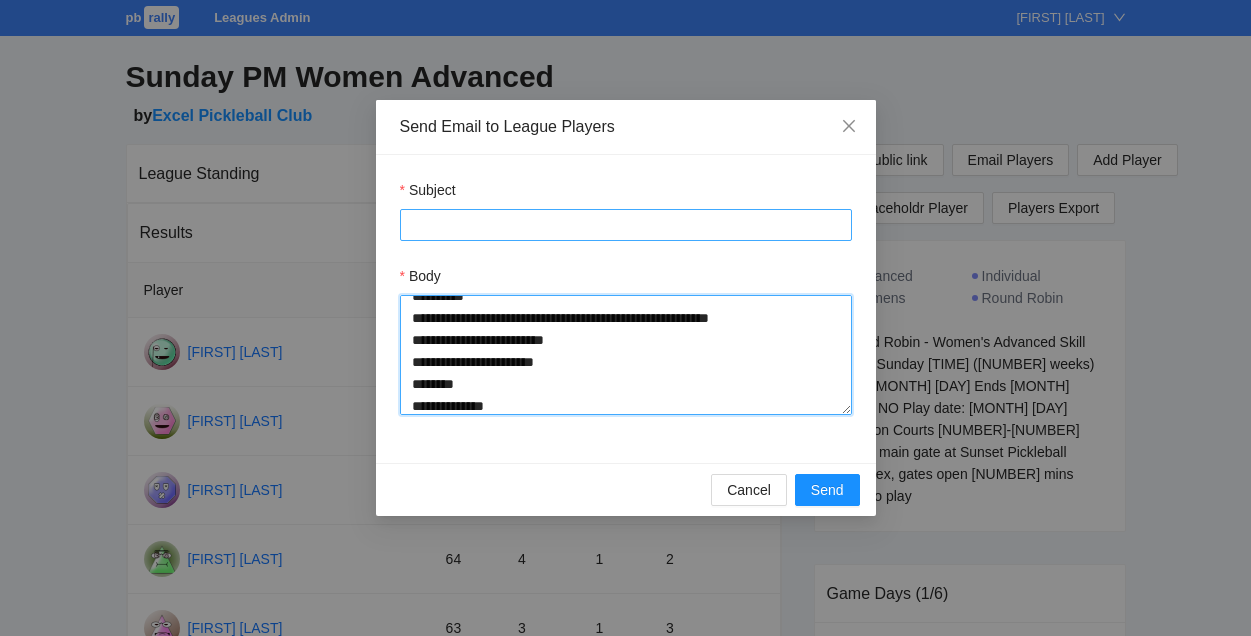 type on "**********" 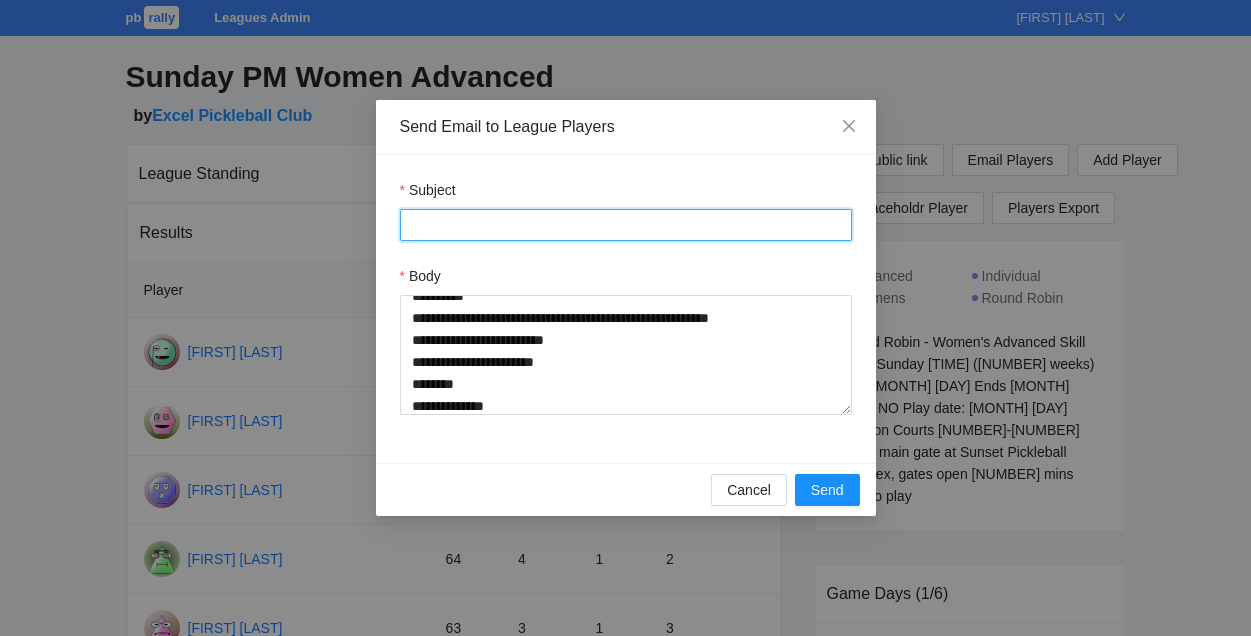 click on "Subject" at bounding box center (626, 225) 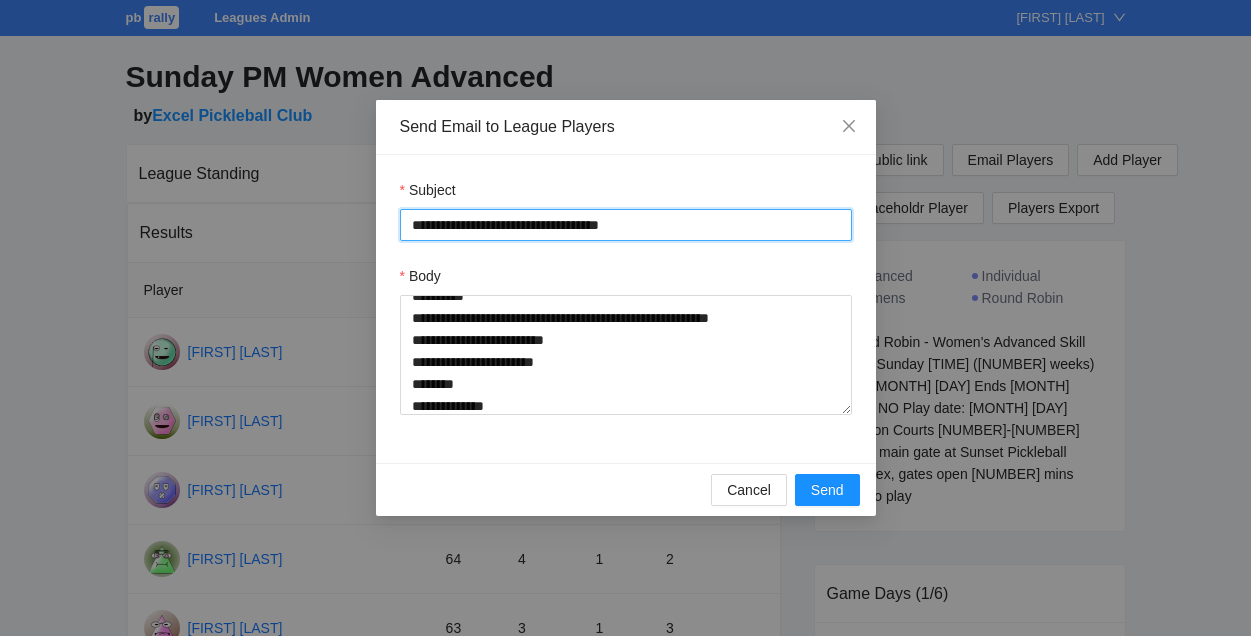 type on "**********" 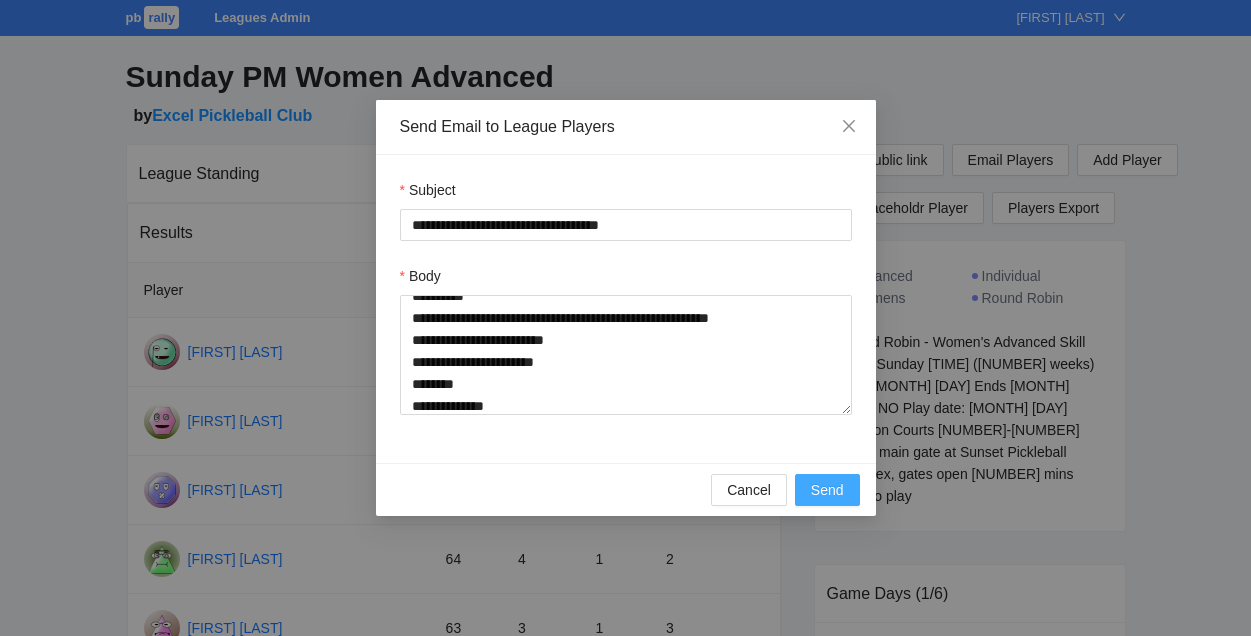 click on "Send" at bounding box center [827, 490] 